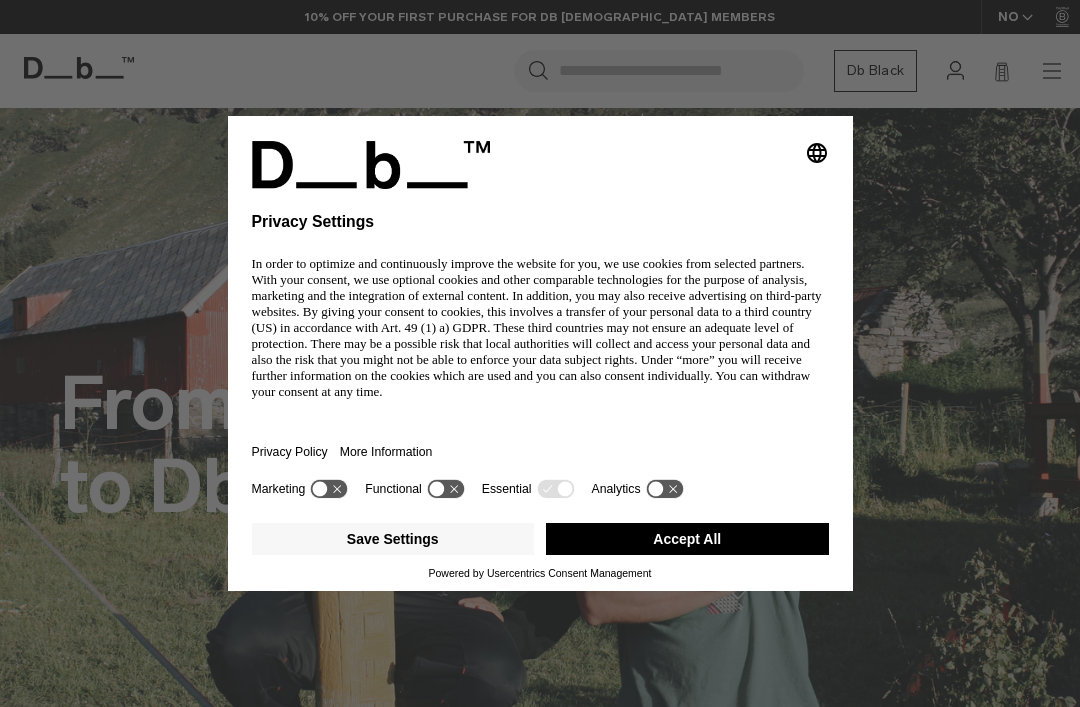 scroll, scrollTop: 471, scrollLeft: 0, axis: vertical 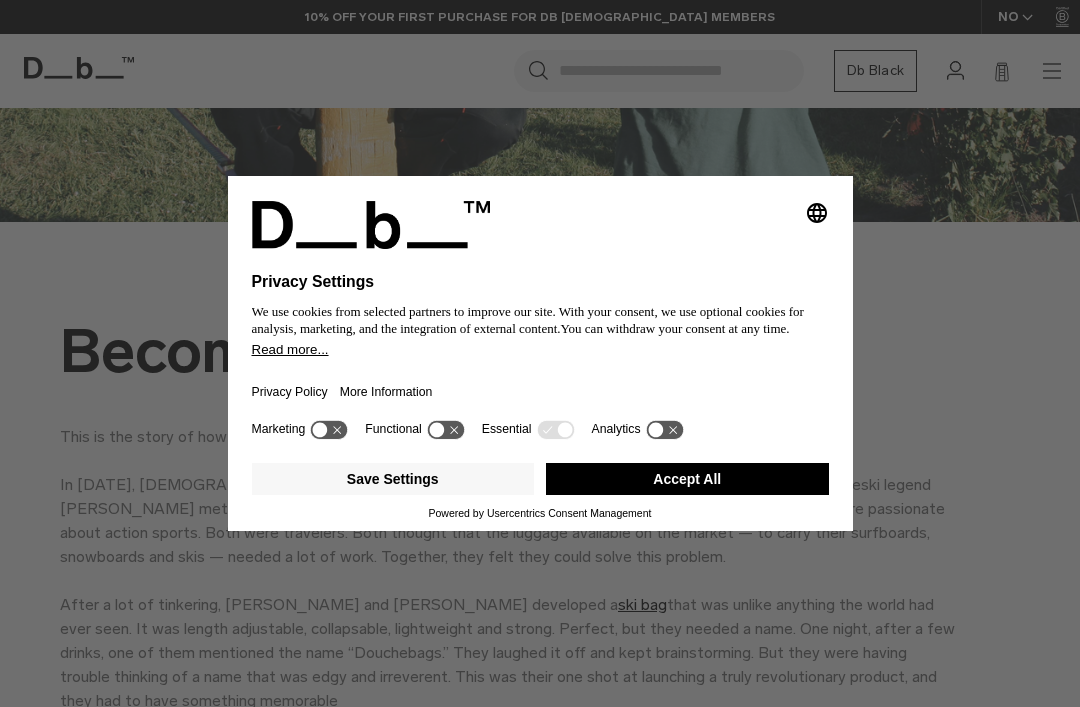 click on "Accept All" at bounding box center [687, 479] 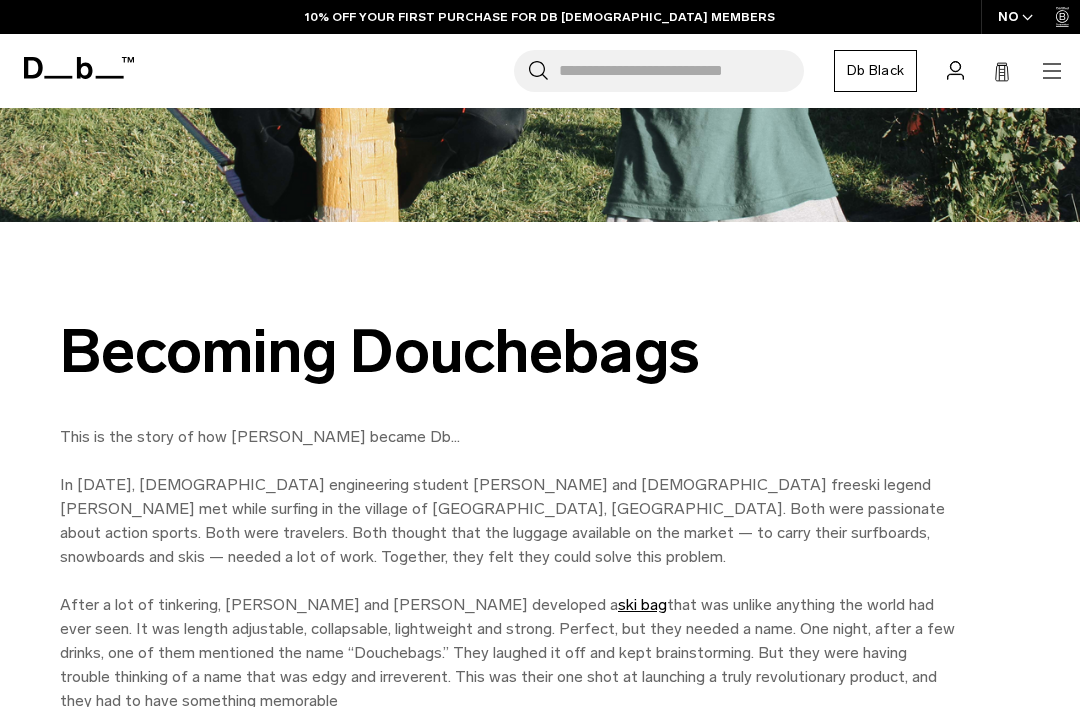 scroll, scrollTop: 0, scrollLeft: 0, axis: both 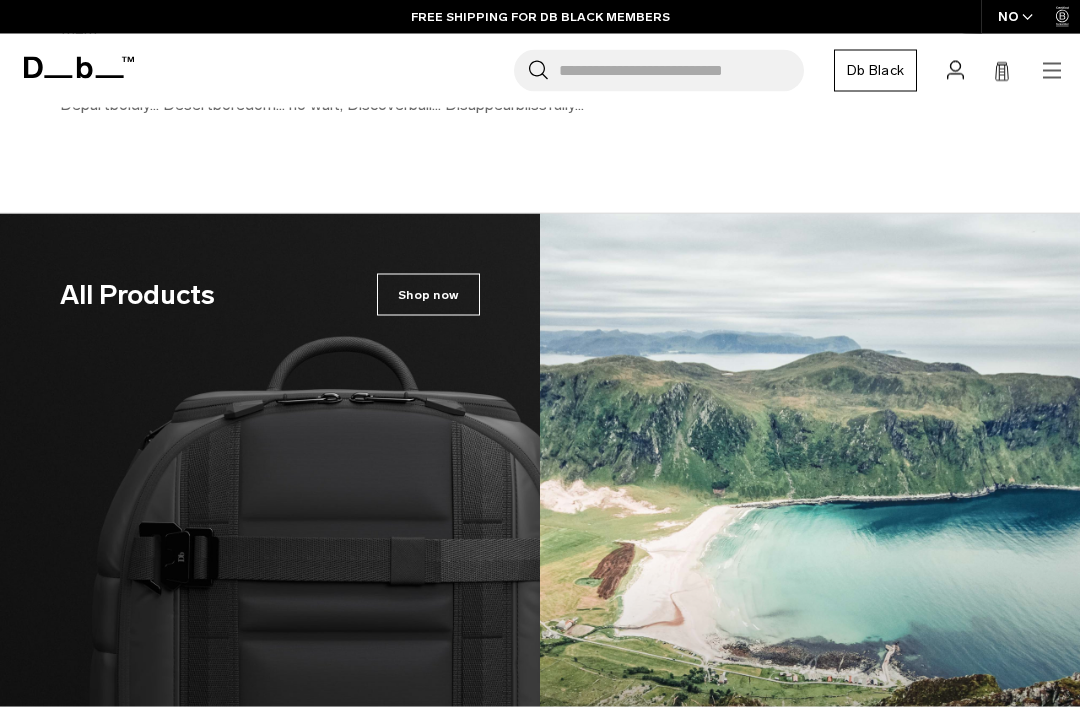click on "Search for Bags, Luggage..." at bounding box center (681, 71) 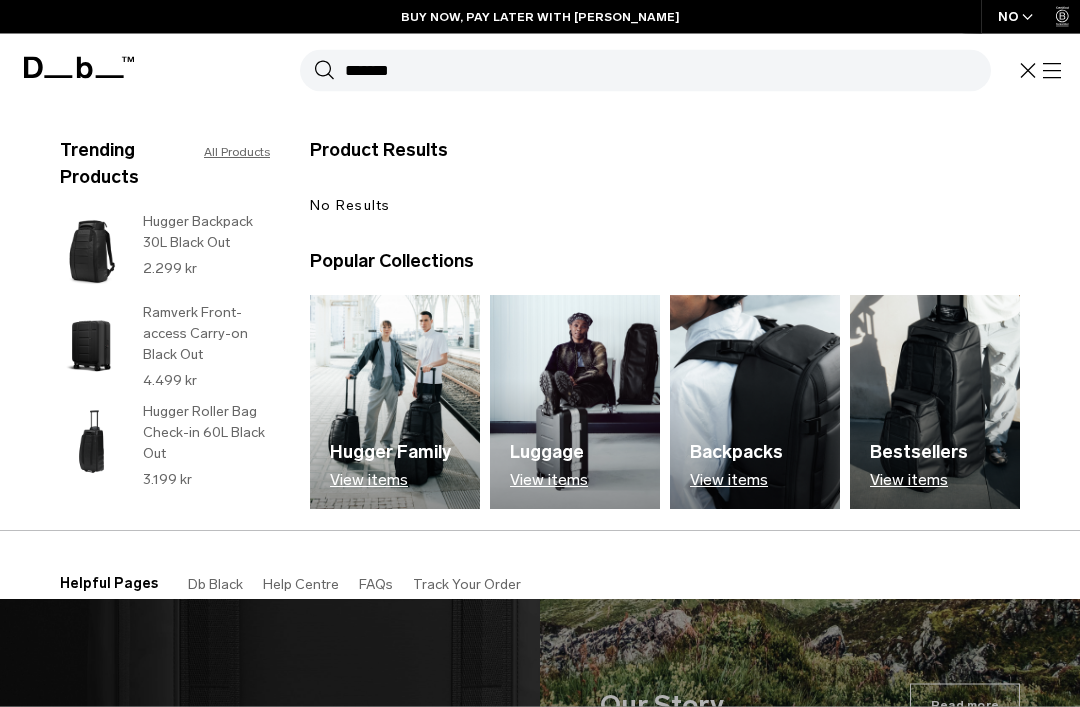 scroll, scrollTop: 3034, scrollLeft: 0, axis: vertical 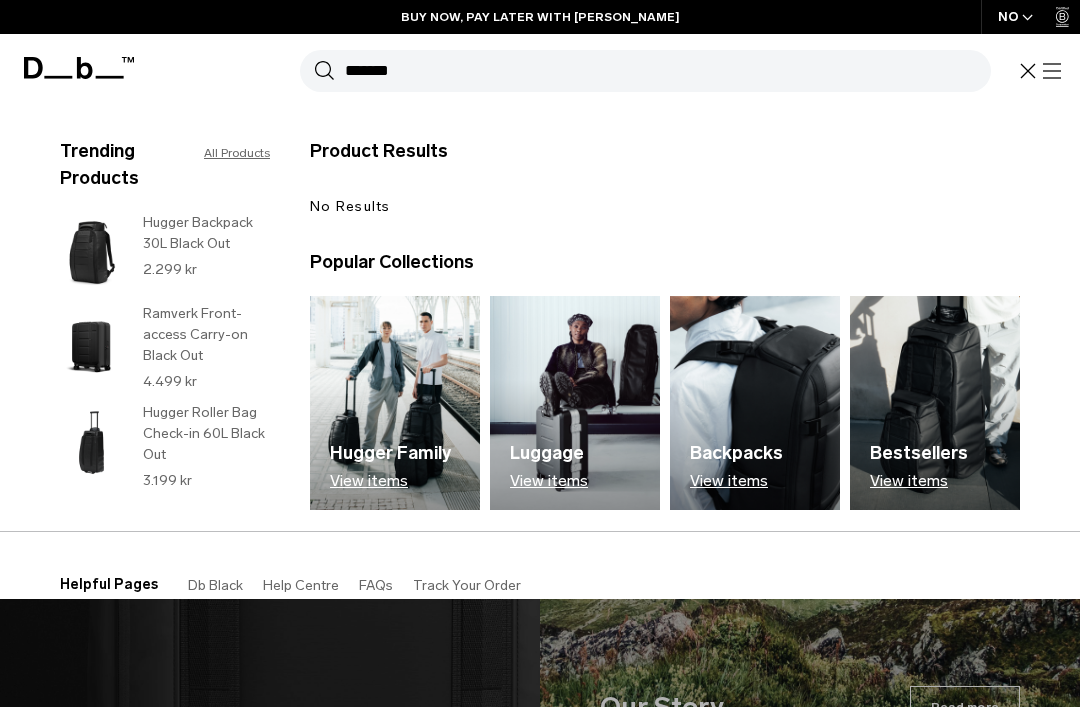 type on "*******" 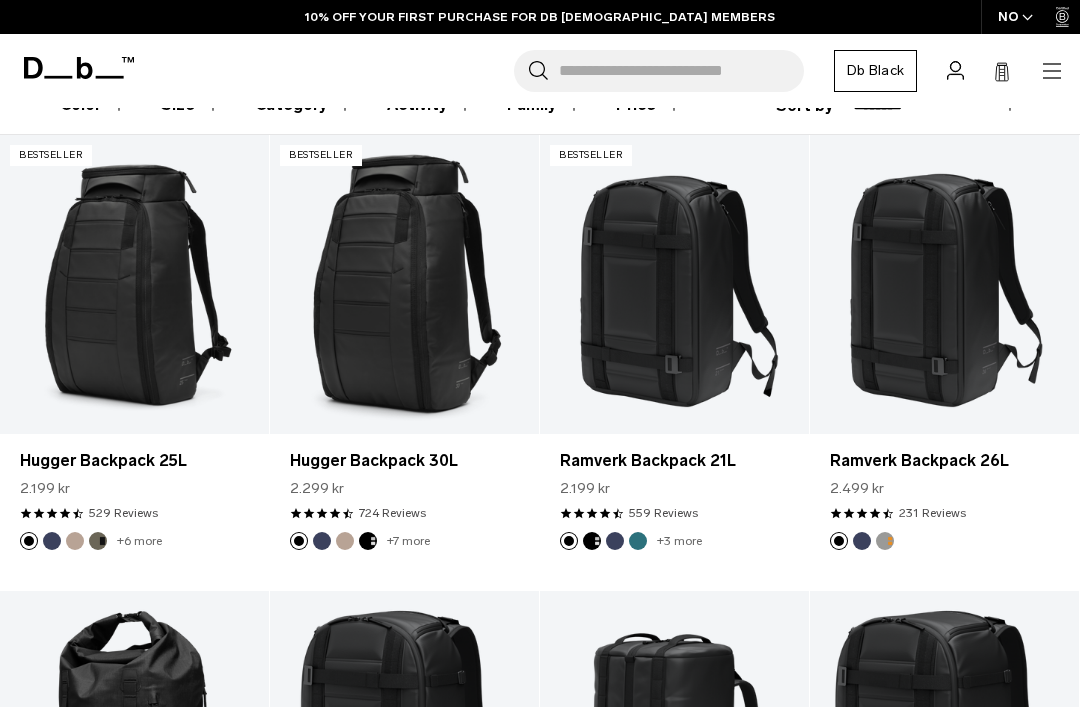 scroll, scrollTop: 0, scrollLeft: 0, axis: both 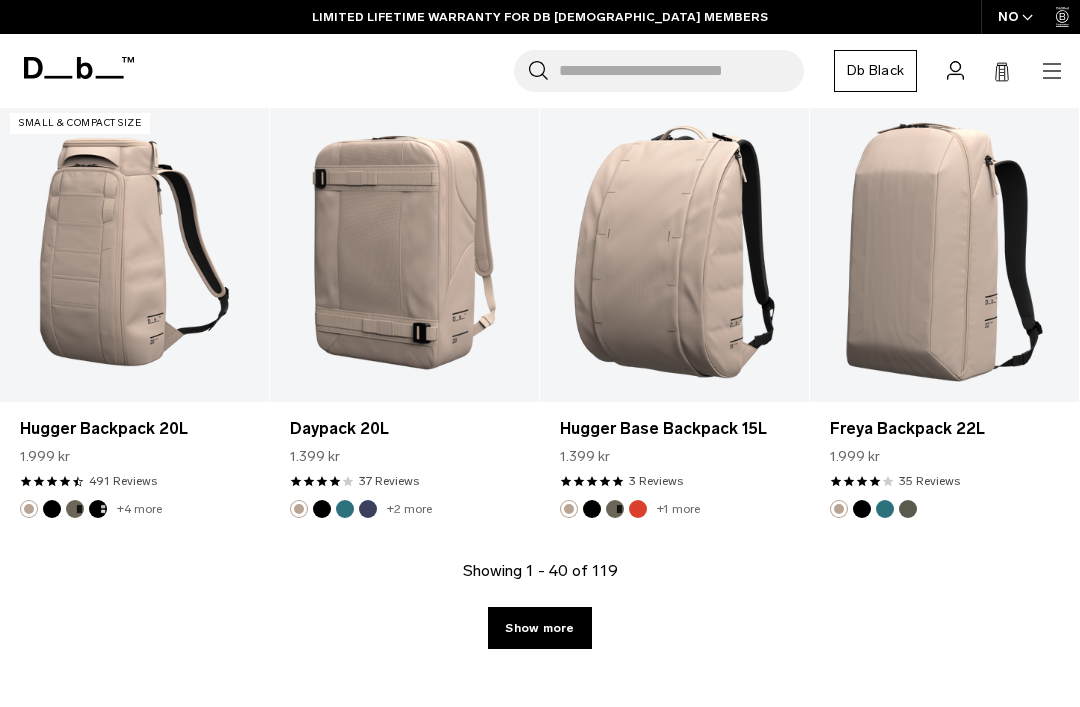 click at bounding box center (98, 509) 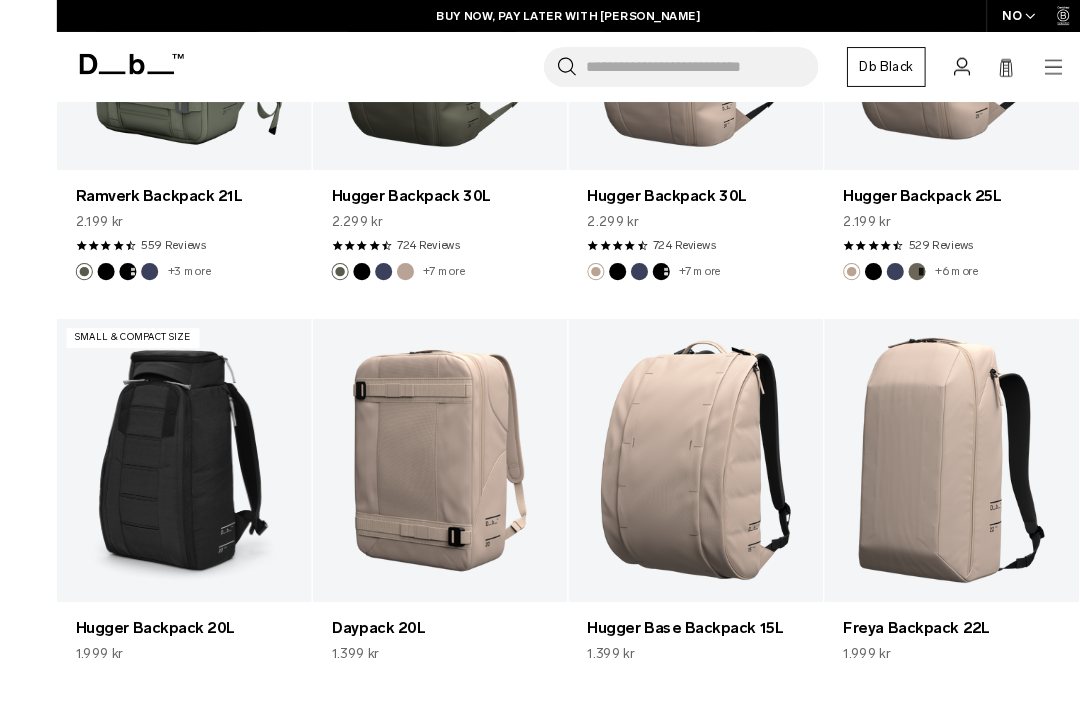 scroll, scrollTop: 4410, scrollLeft: 0, axis: vertical 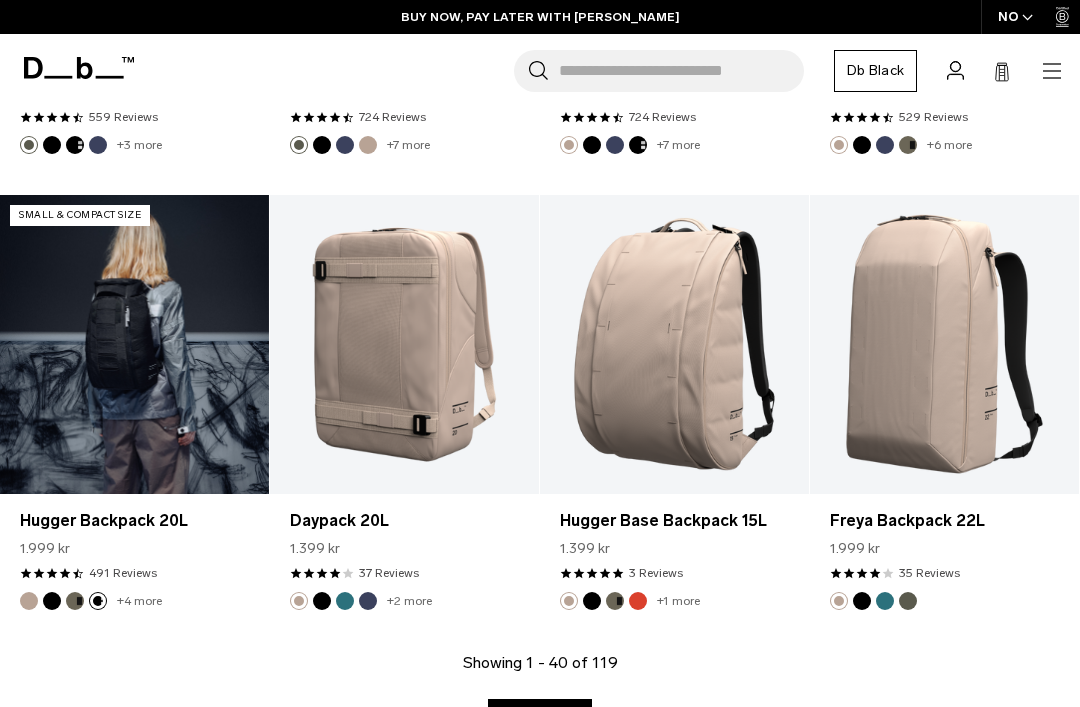 click at bounding box center (134, 344) 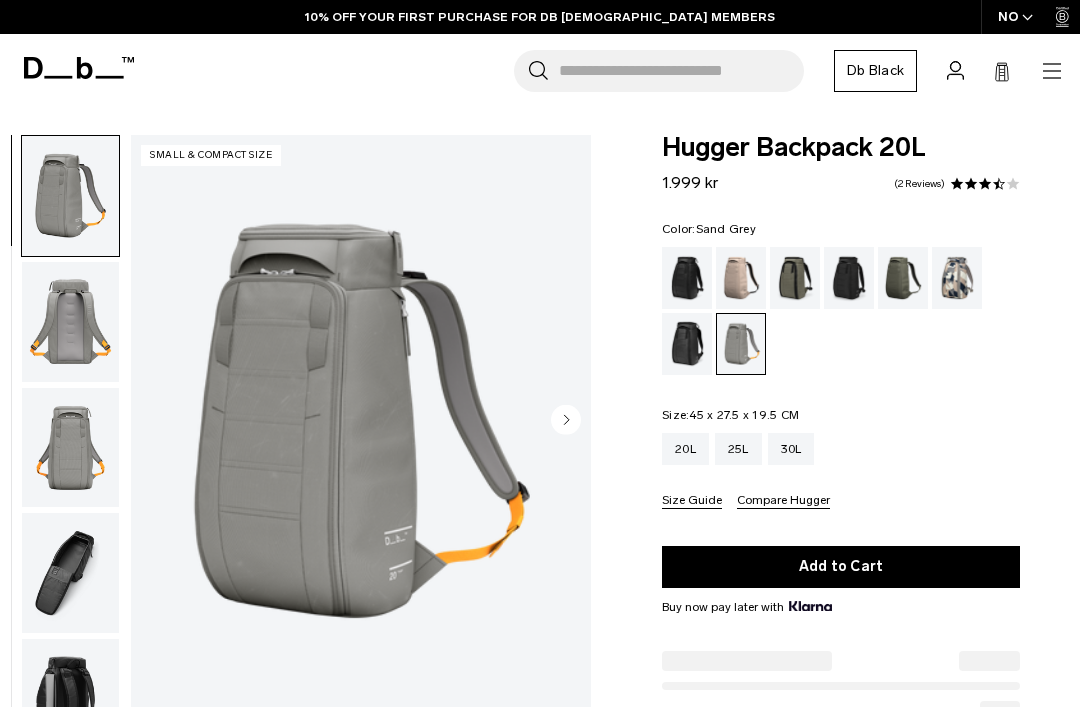 scroll, scrollTop: 0, scrollLeft: 0, axis: both 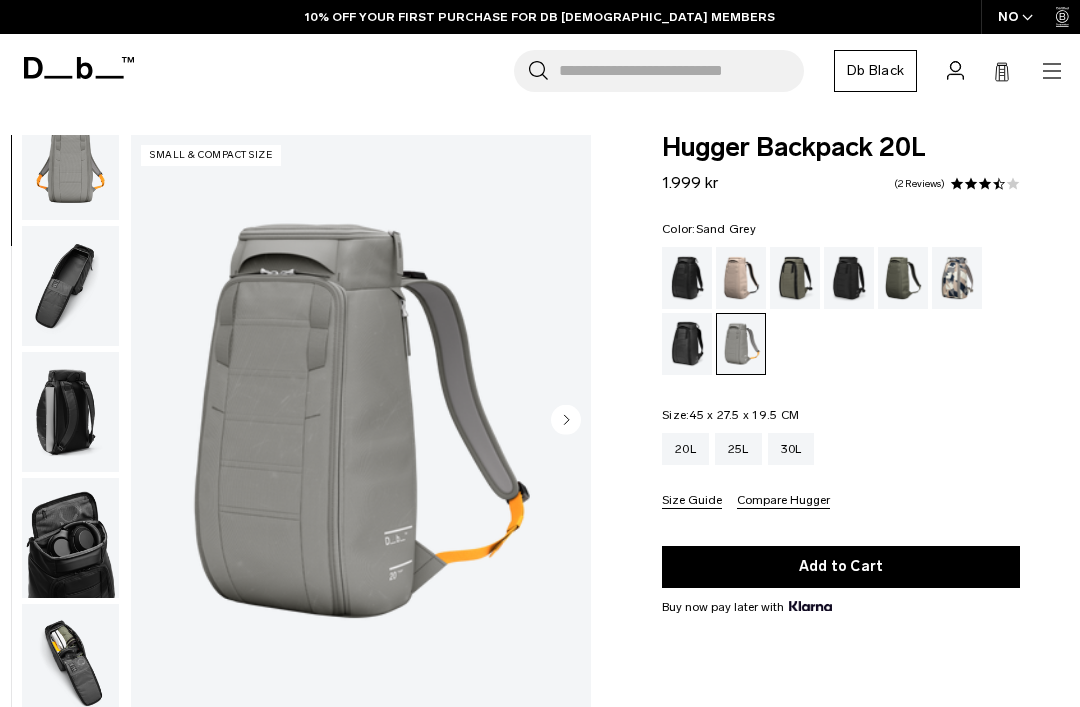 click at bounding box center (70, 286) 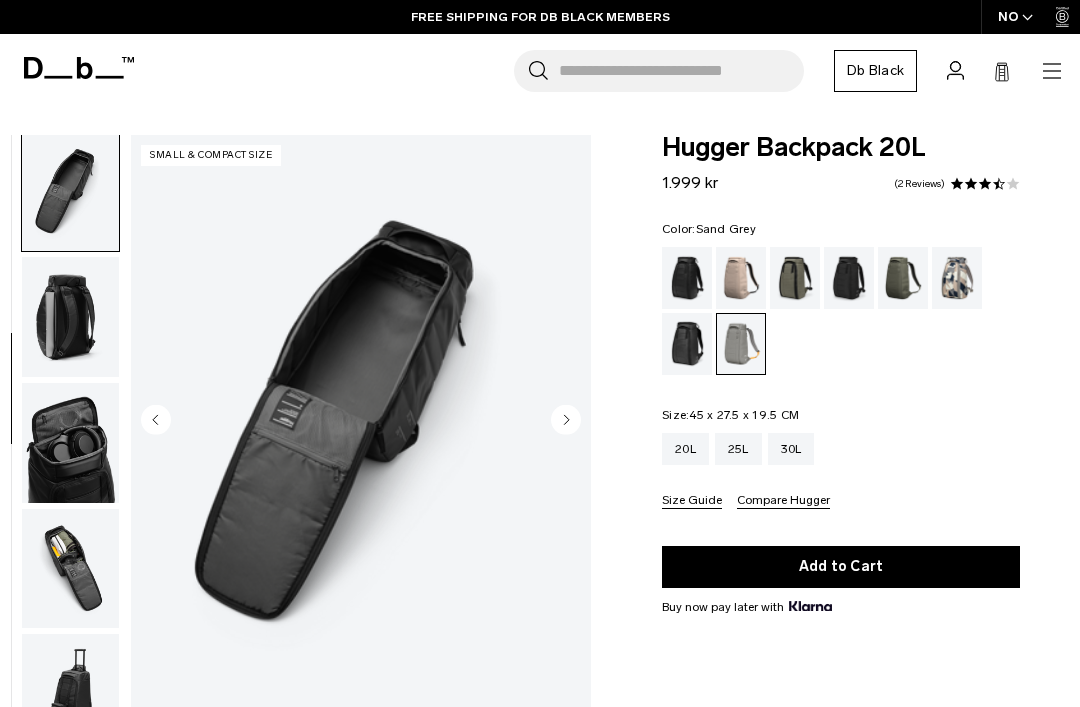 click at bounding box center (70, 317) 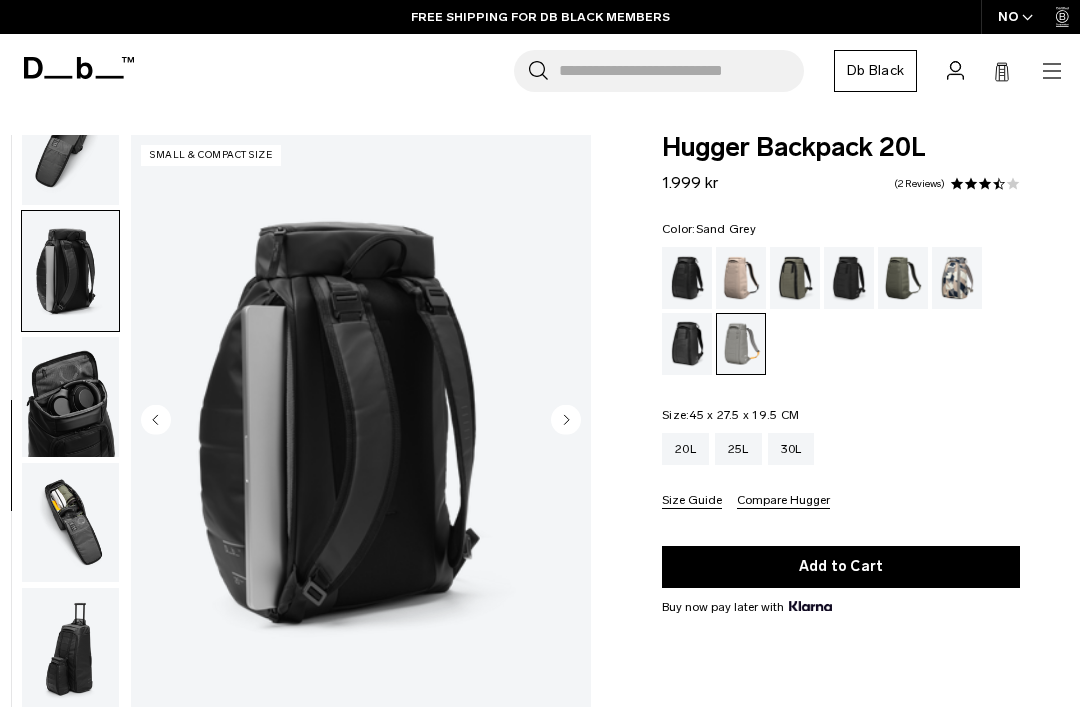 scroll, scrollTop: 440, scrollLeft: 0, axis: vertical 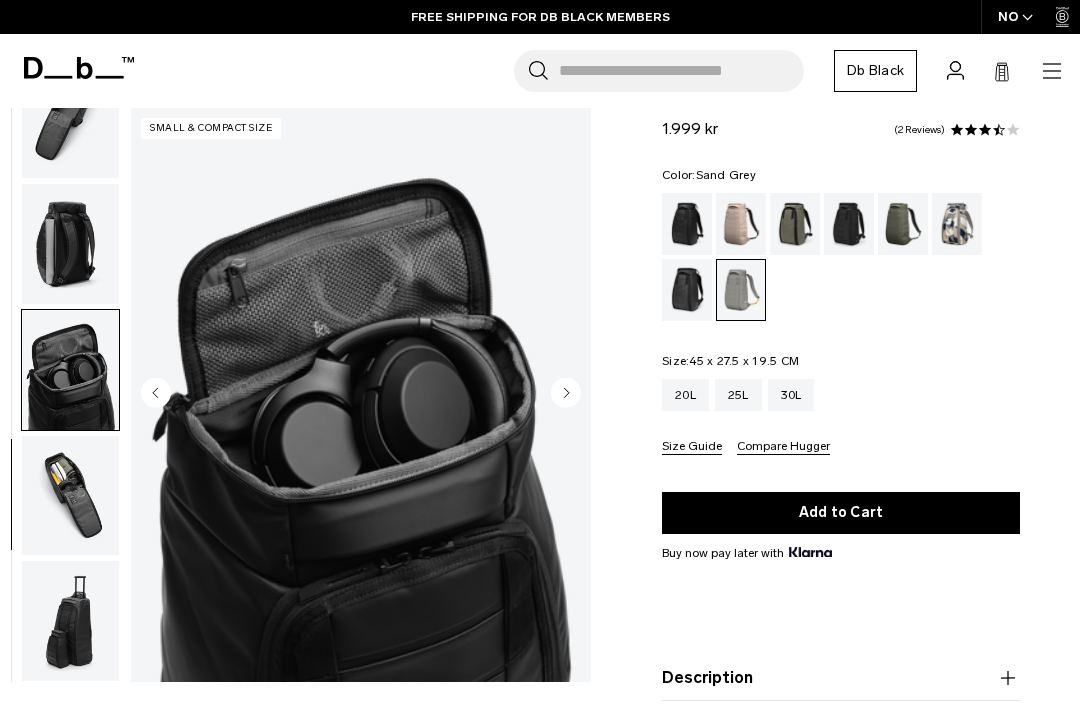click at bounding box center [70, 496] 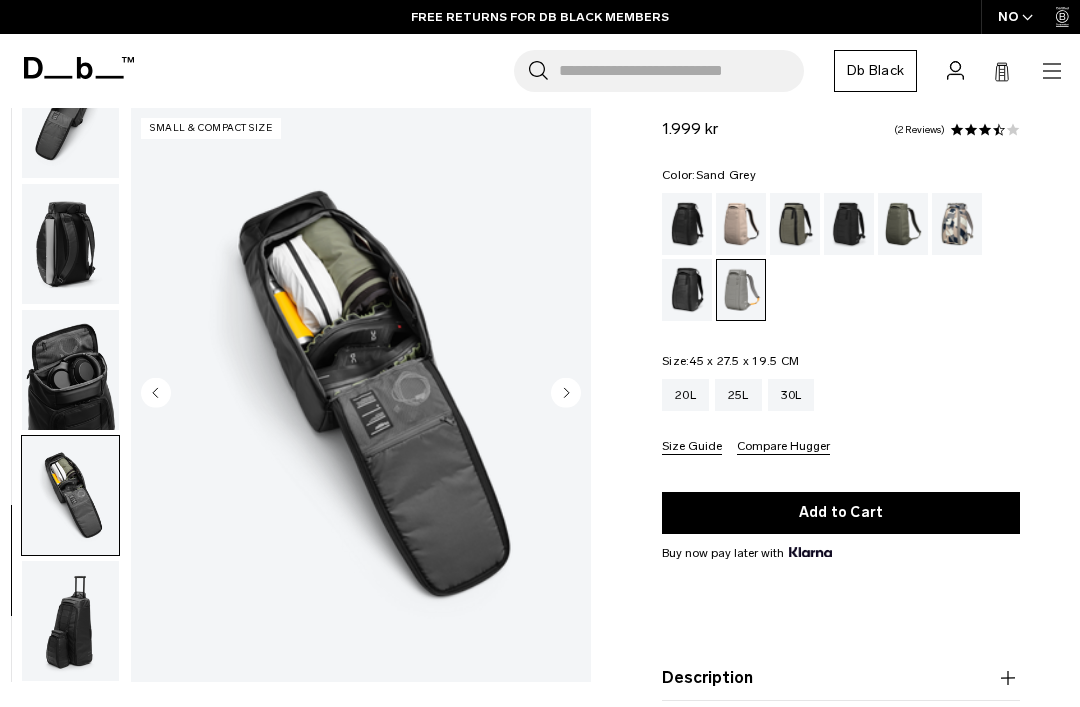scroll, scrollTop: 58, scrollLeft: 0, axis: vertical 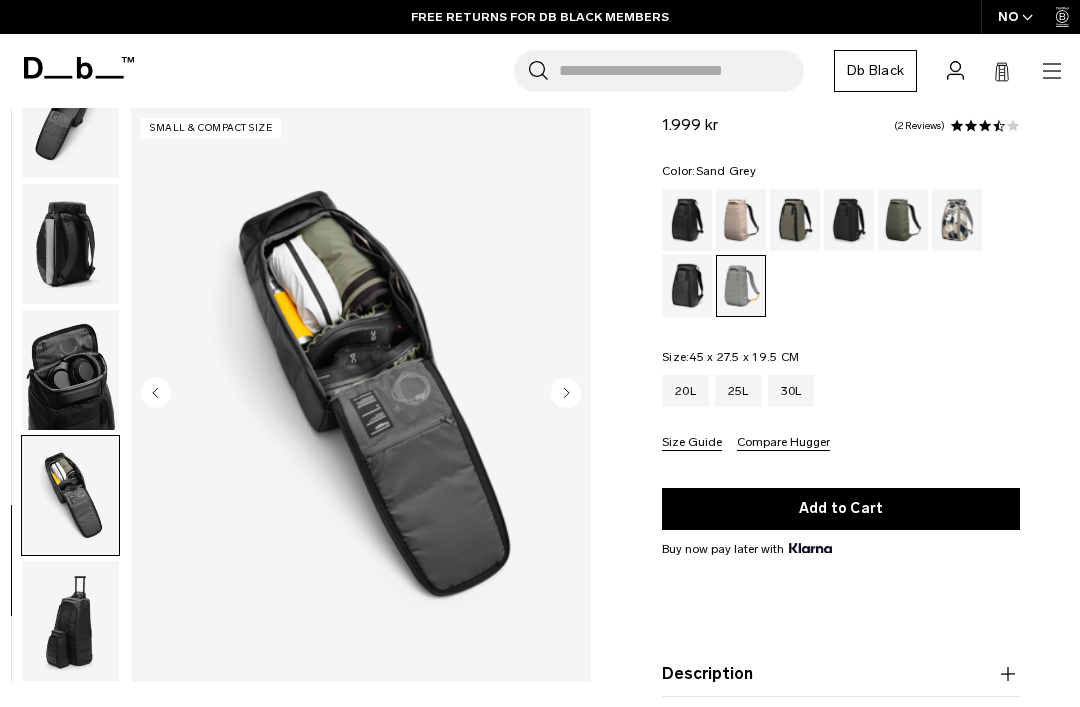 click at bounding box center (70, 621) 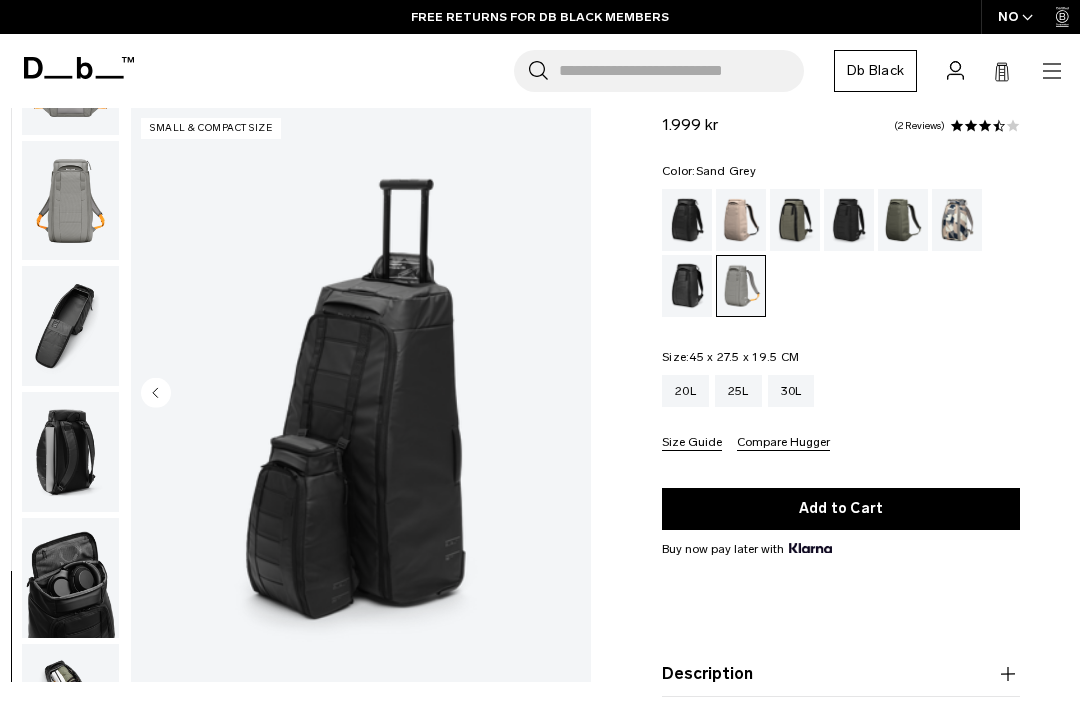 scroll, scrollTop: 223, scrollLeft: 0, axis: vertical 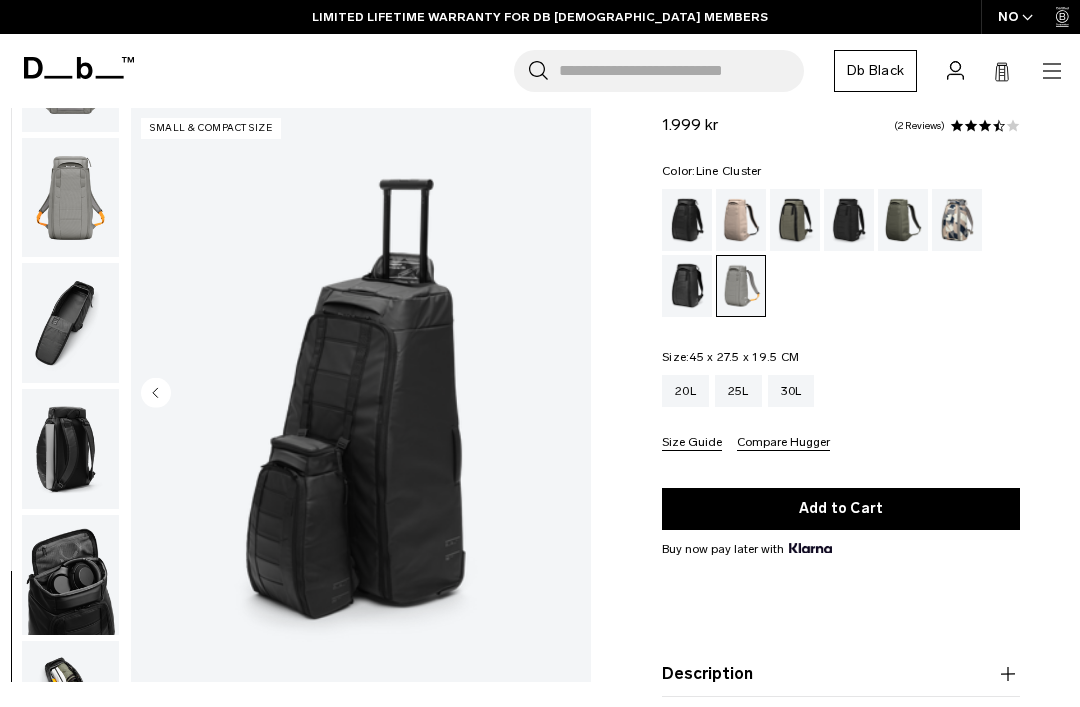 click at bounding box center [957, 220] 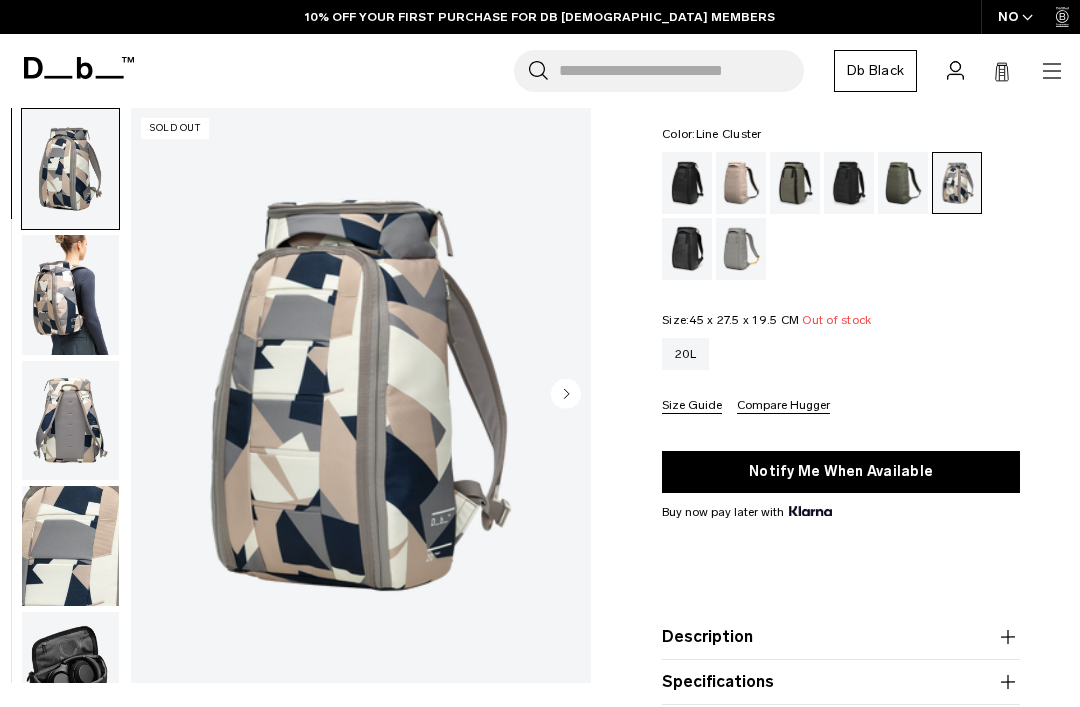 scroll, scrollTop: 98, scrollLeft: 0, axis: vertical 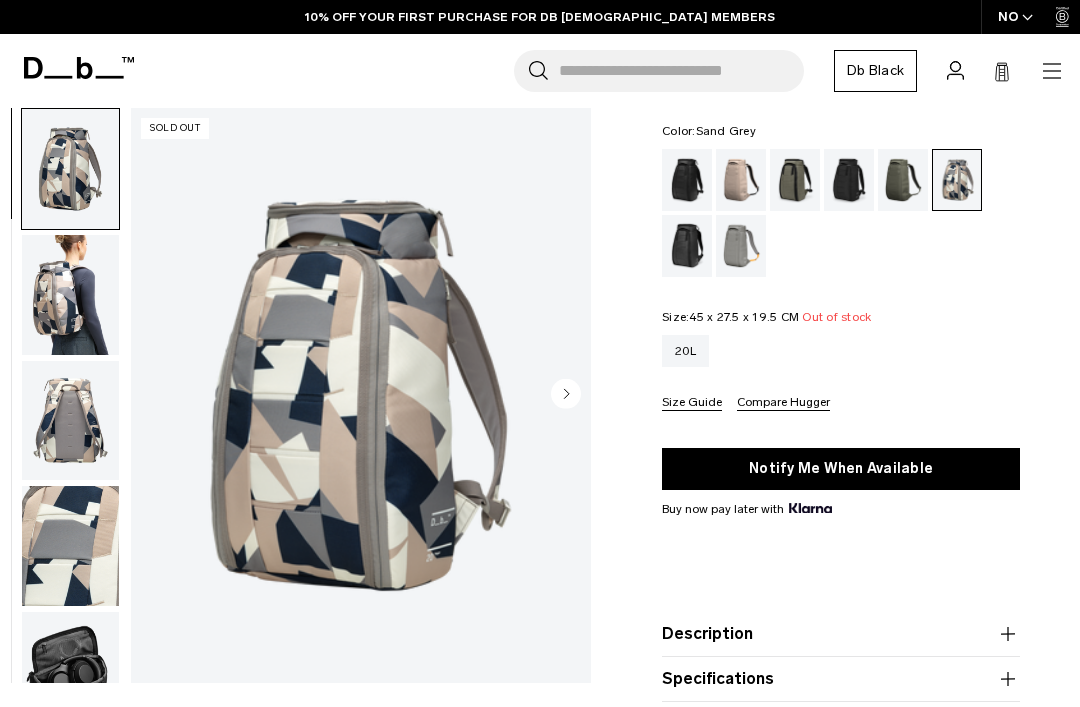 click at bounding box center (741, 246) 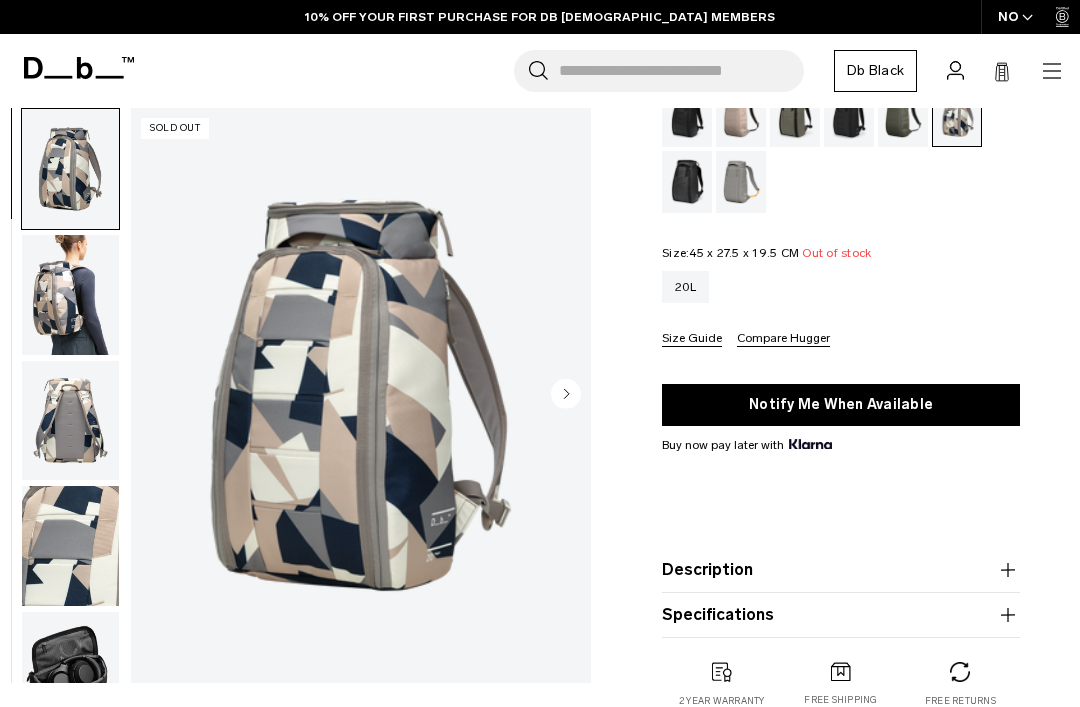 click on "Search for Bags, Luggage..." at bounding box center [681, 71] 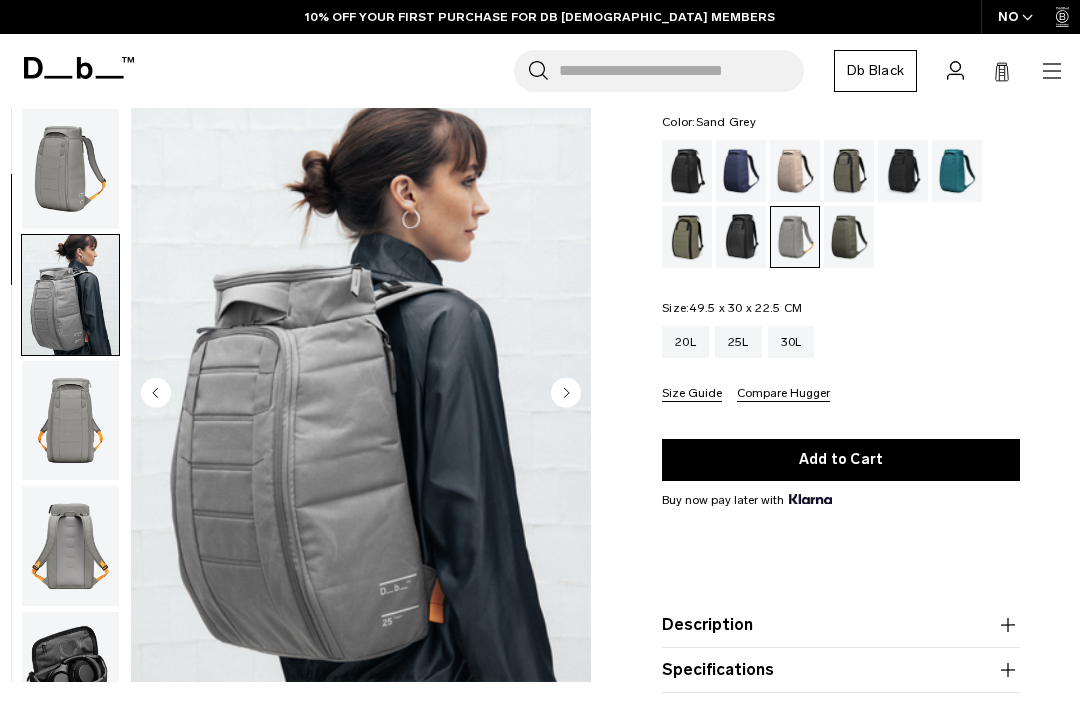 scroll, scrollTop: 107, scrollLeft: 0, axis: vertical 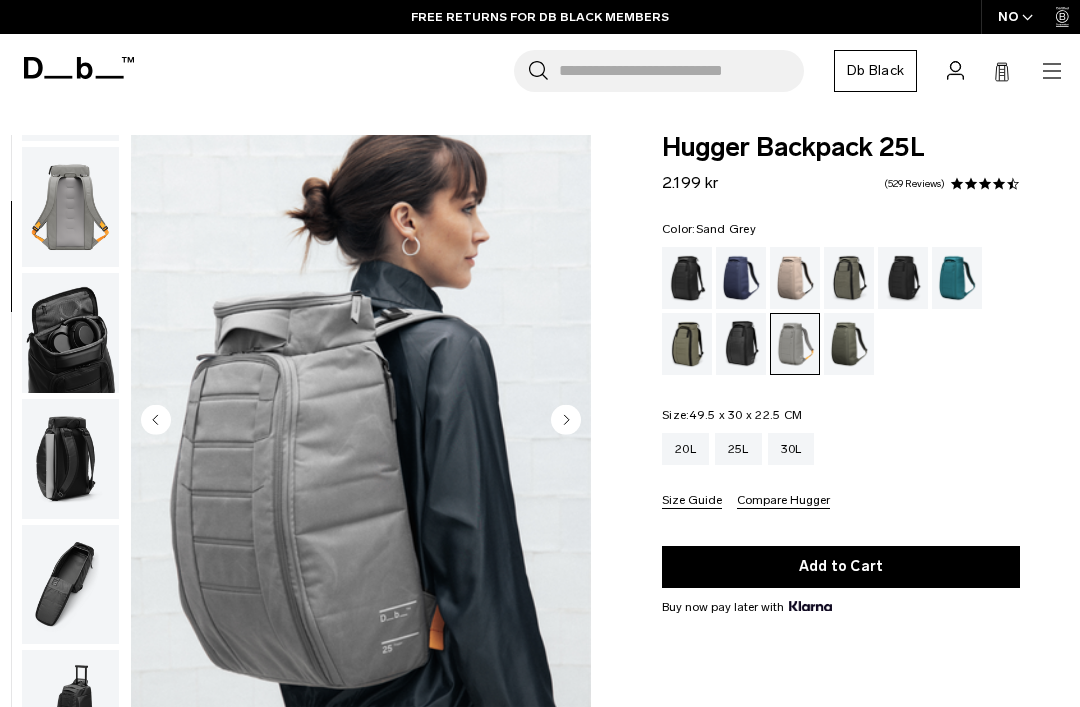 click on "30L" at bounding box center (791, 449) 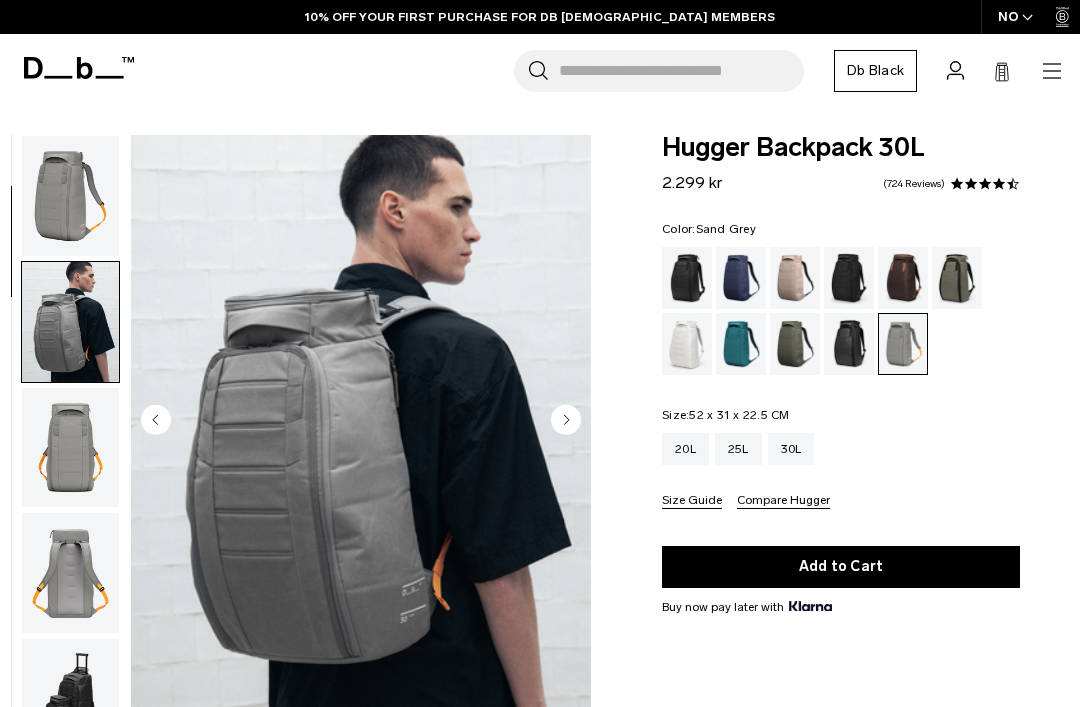 scroll, scrollTop: 0, scrollLeft: 0, axis: both 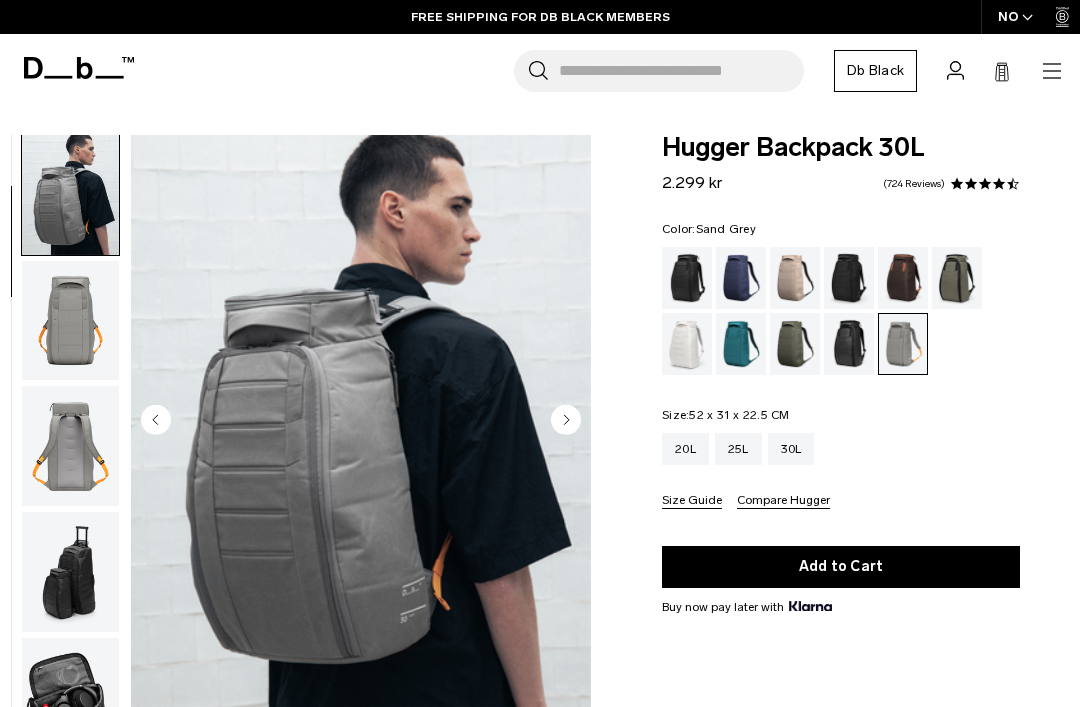 click on "25L" at bounding box center (738, 449) 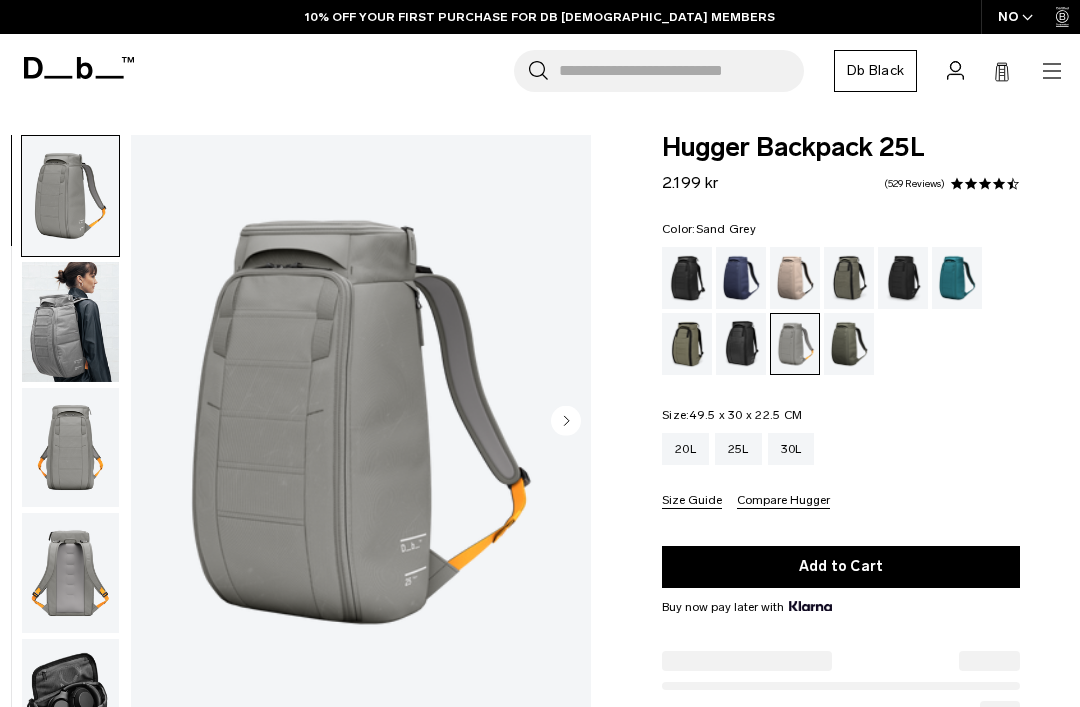 scroll, scrollTop: 0, scrollLeft: 0, axis: both 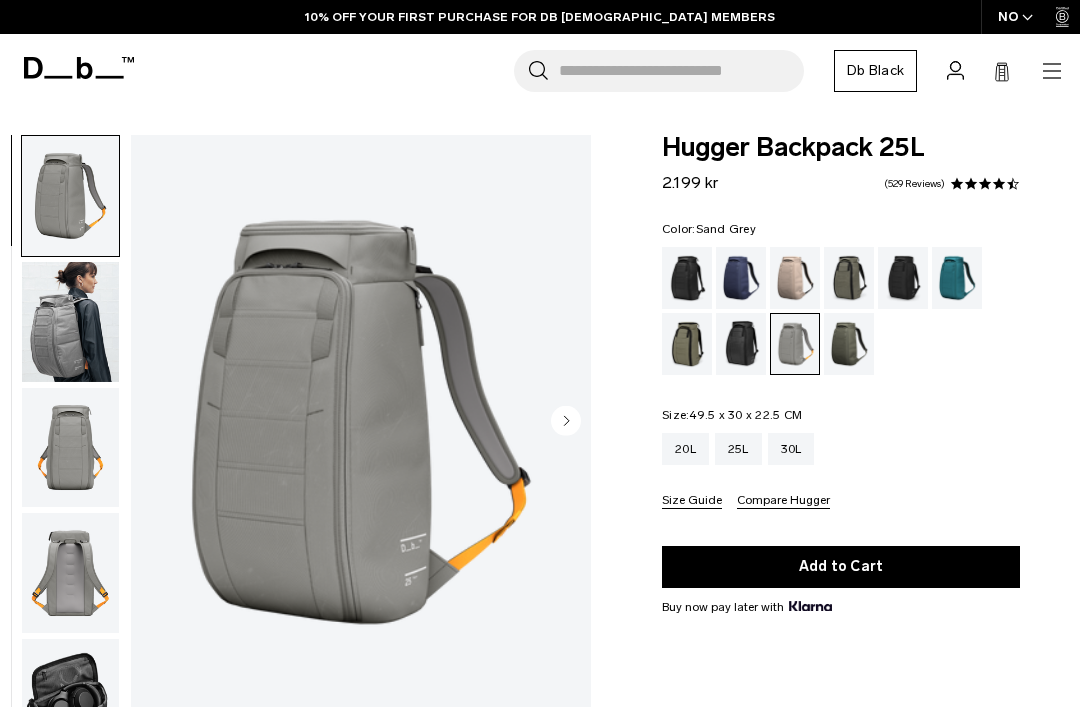 click on "20L" at bounding box center (685, 449) 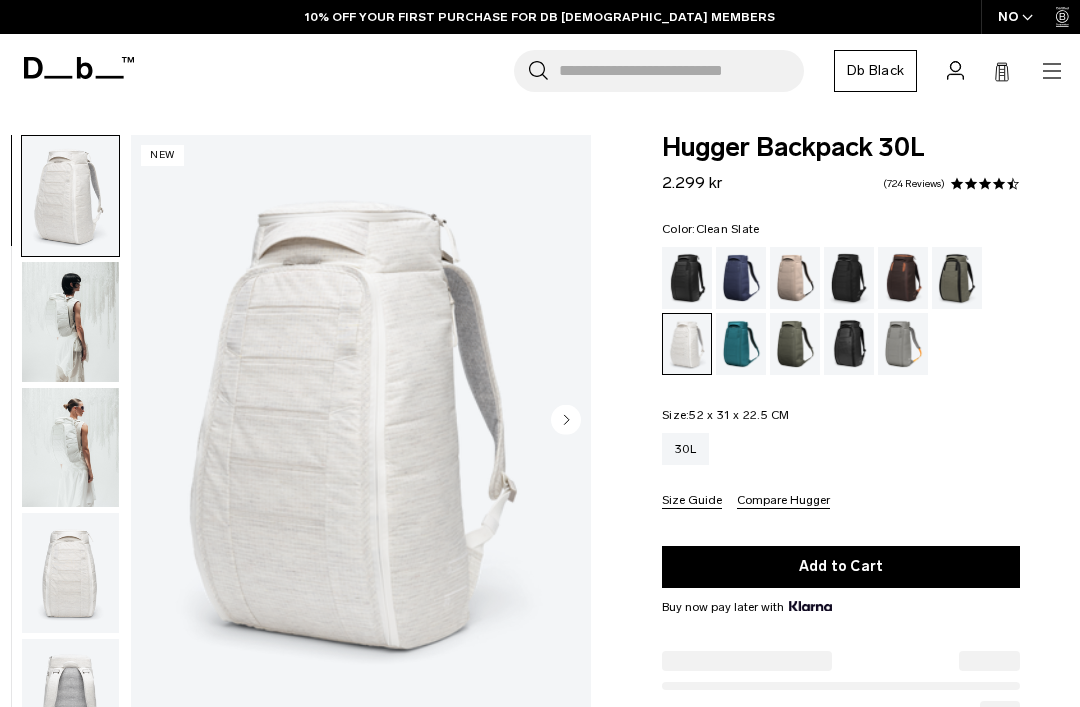 scroll, scrollTop: 0, scrollLeft: 0, axis: both 